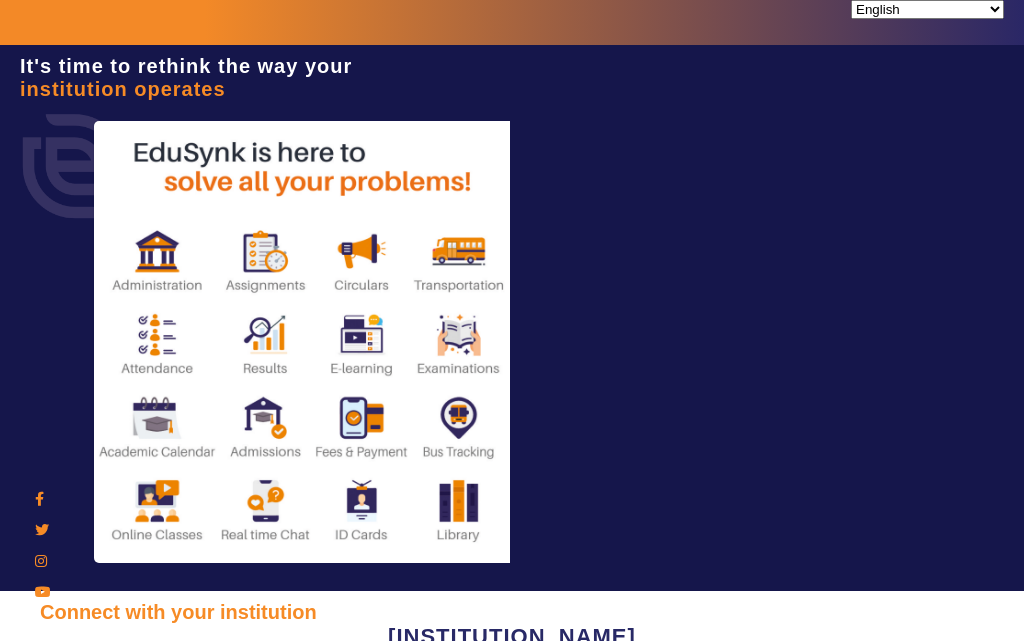 scroll, scrollTop: 0, scrollLeft: 0, axis: both 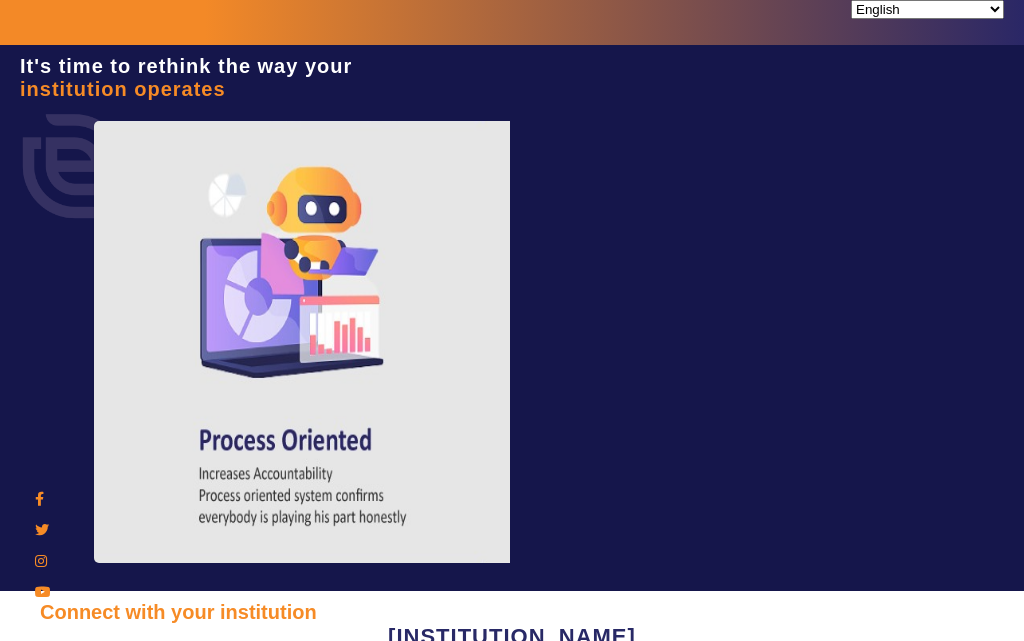 click at bounding box center (128, 747) 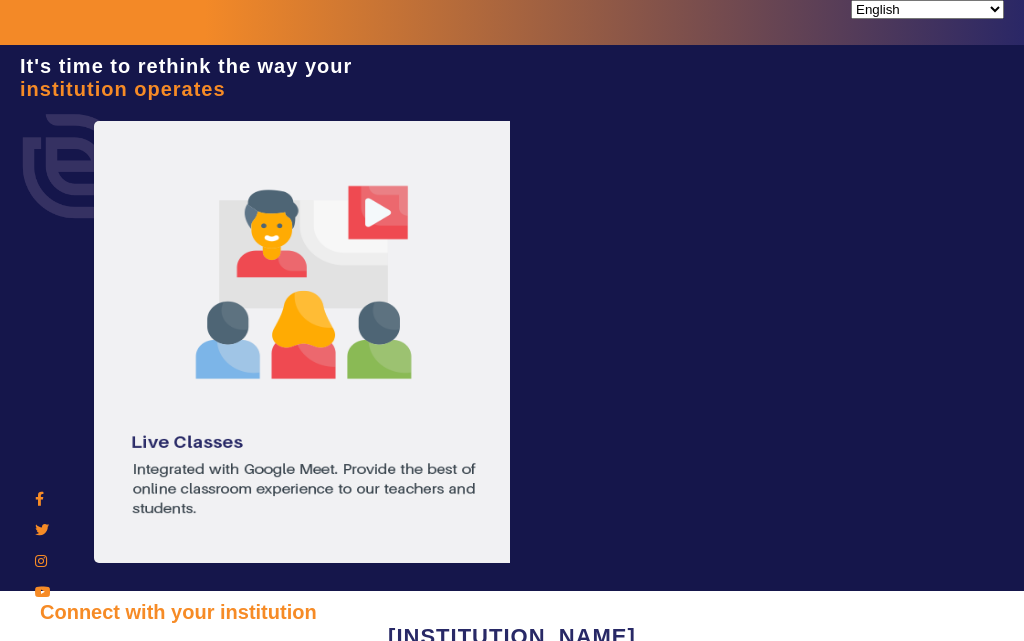 click on "76859009" at bounding box center (128, 747) 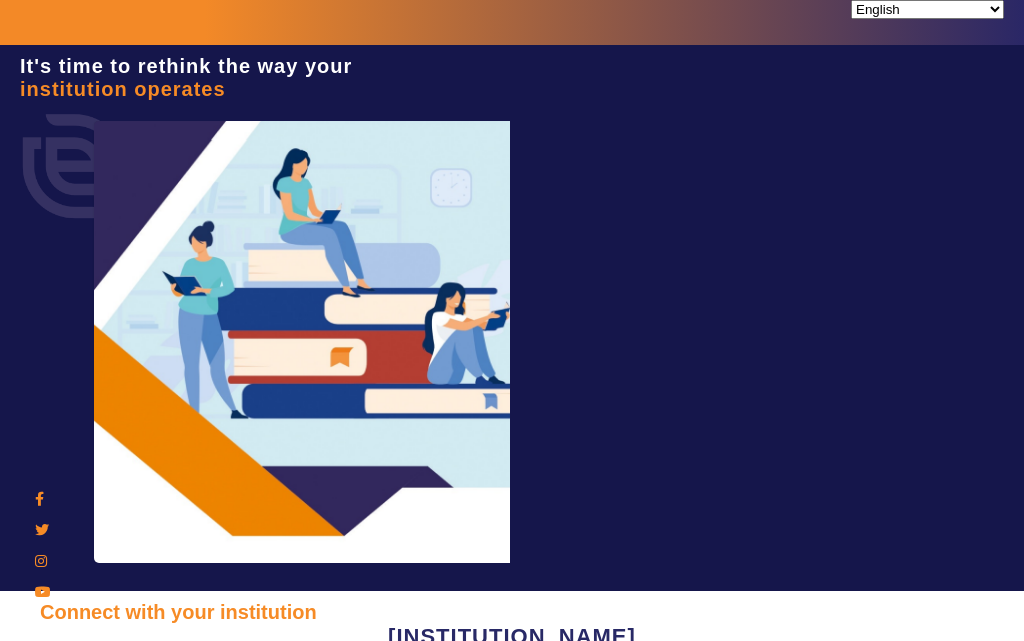 type on "7685859009" 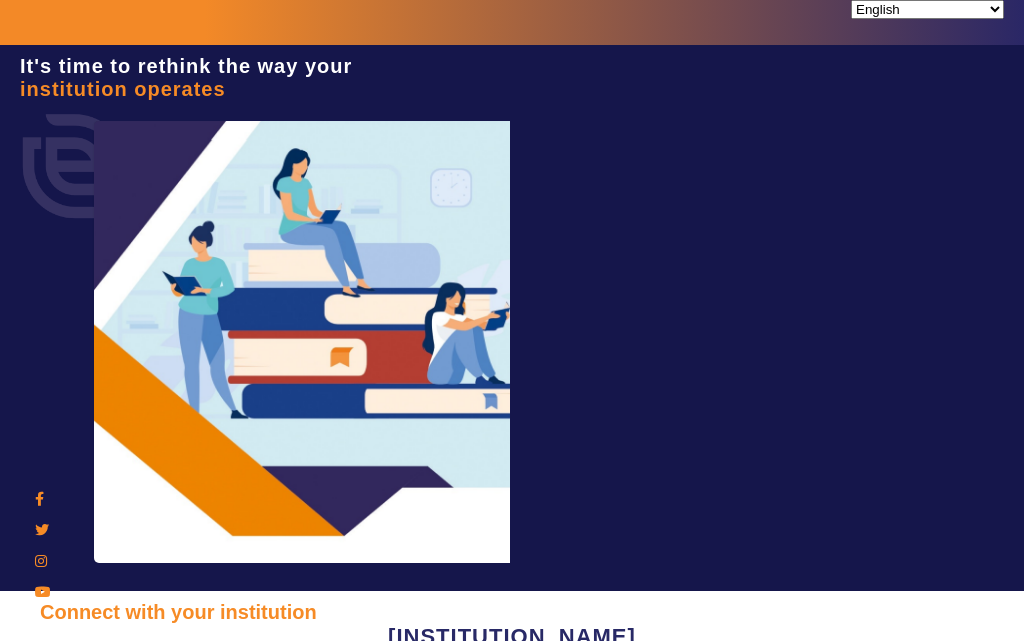 click on "Sign In" at bounding box center [101, 889] 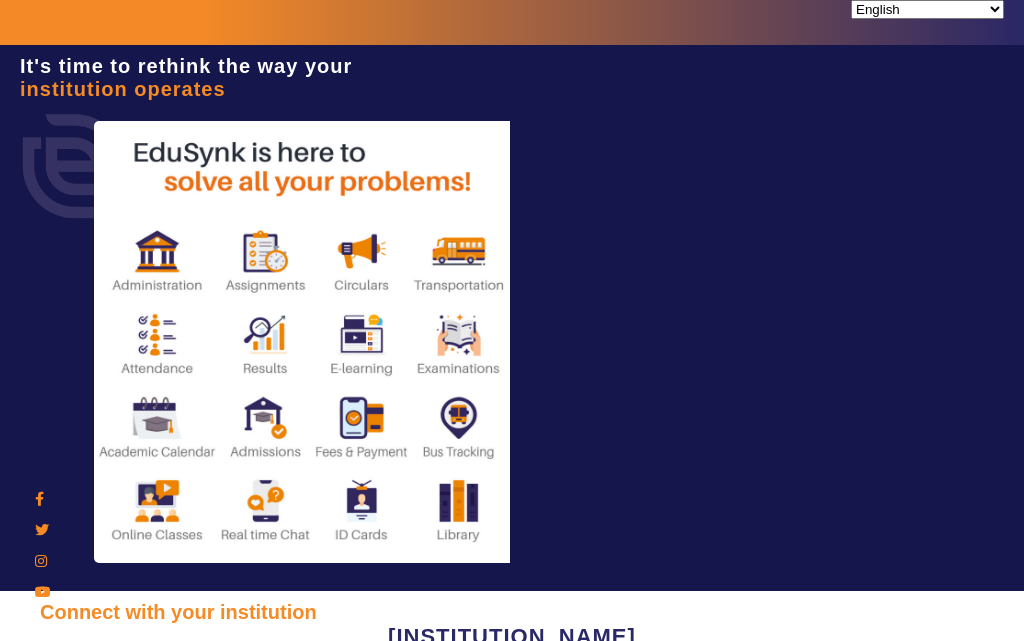 click on "Sign In" at bounding box center [101, 889] 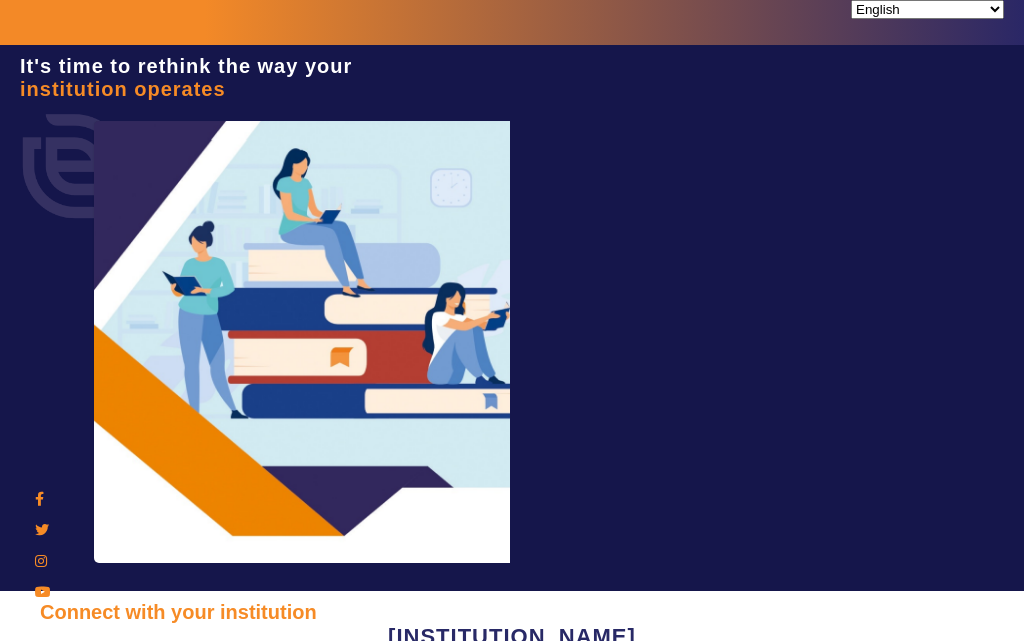 click on "Sign In" at bounding box center [101, 889] 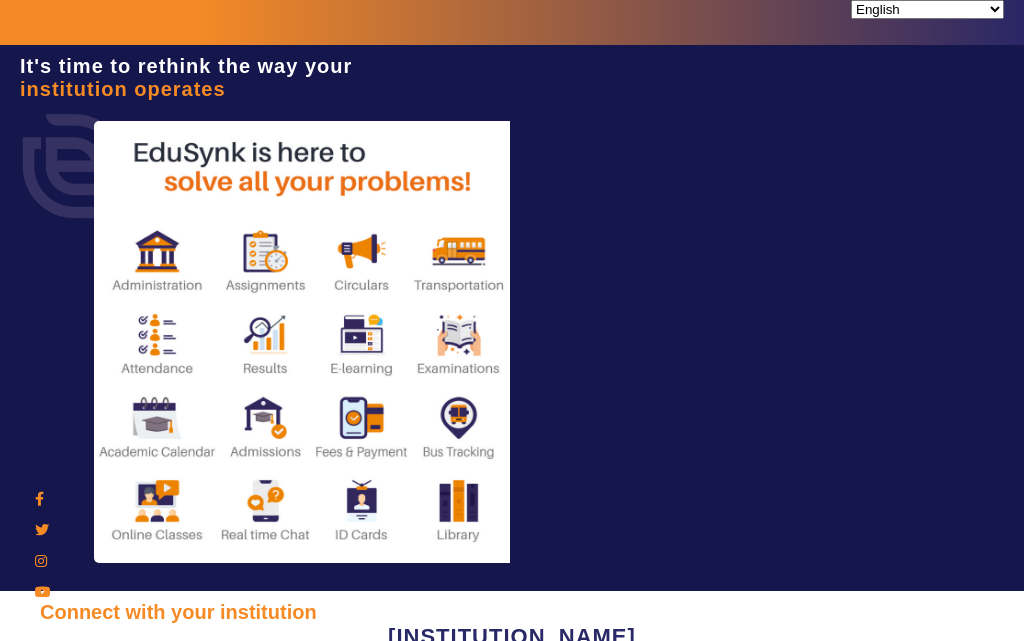 click at bounding box center (962, 738) 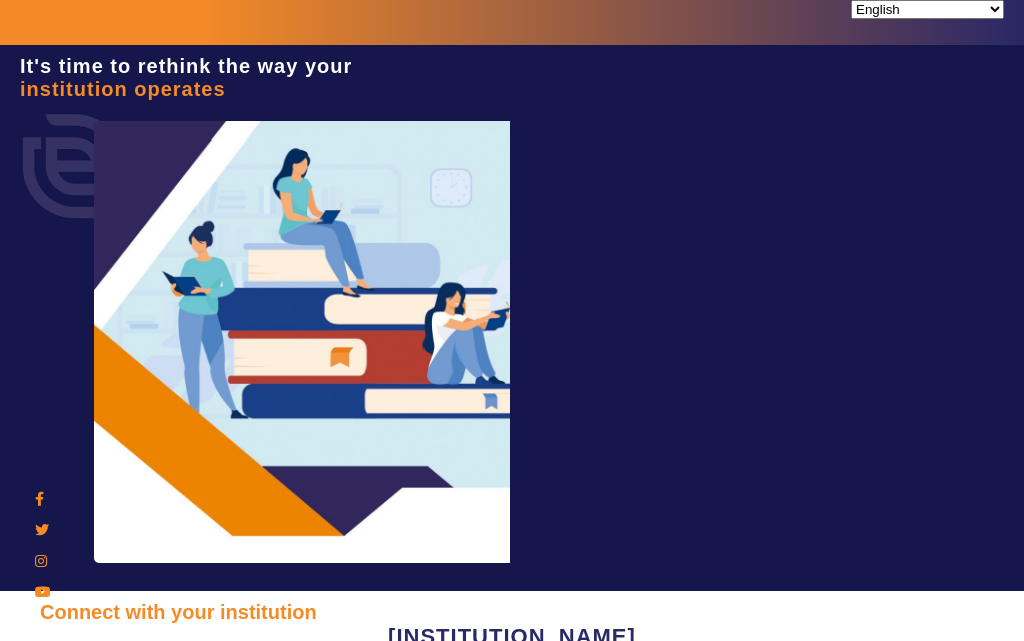click on "7685859009" at bounding box center [128, 747] 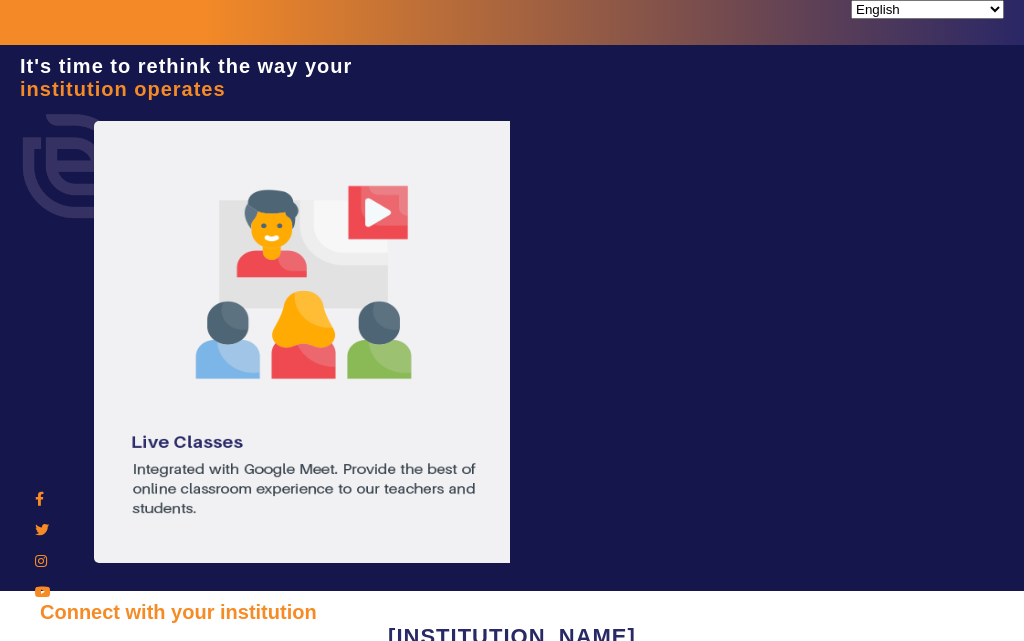 click on "Sign In" at bounding box center (101, 889) 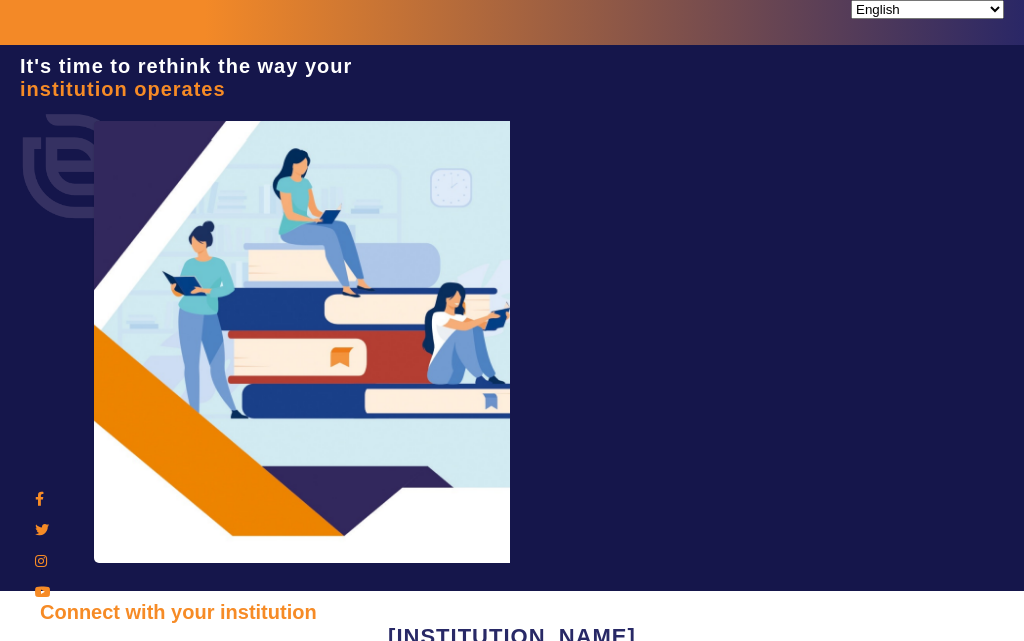 click at bounding box center [50, 838] 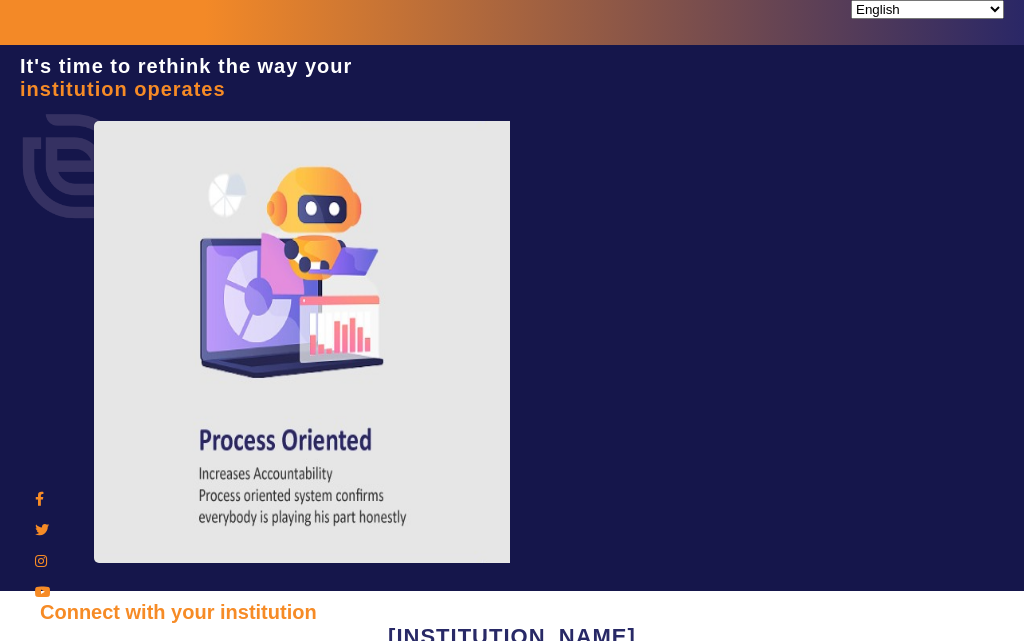 click on "Sign In" at bounding box center [101, 889] 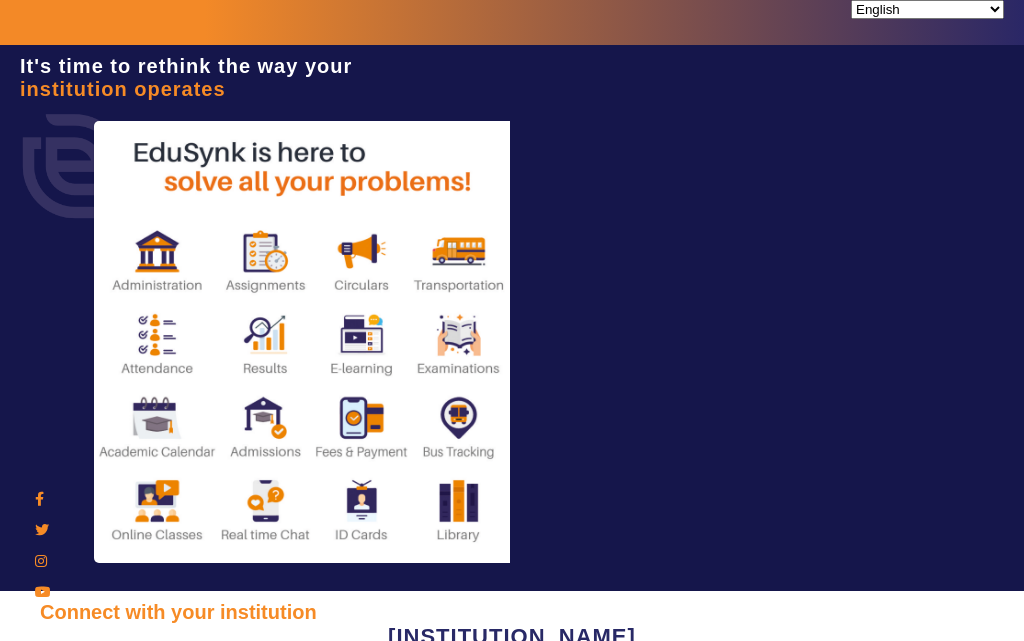click on "Sign In" at bounding box center (101, 889) 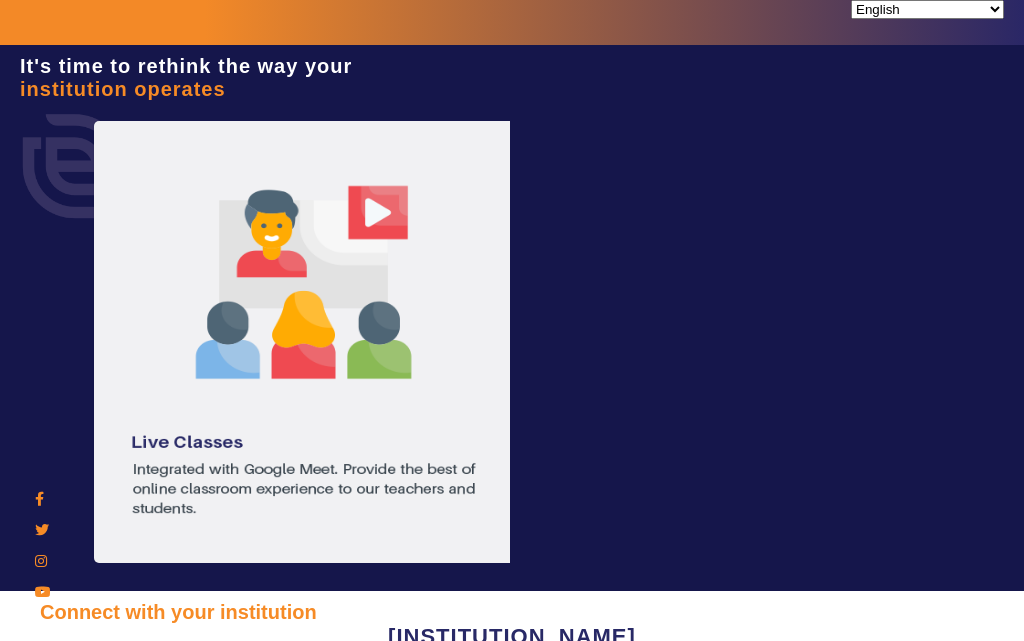 click on "Sign In" at bounding box center (101, 889) 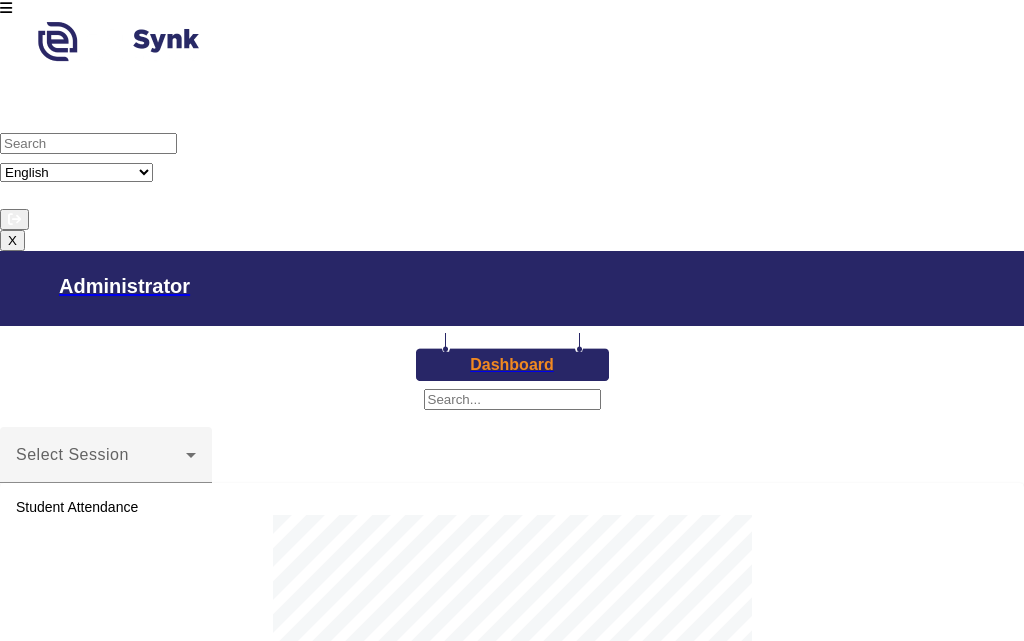 click on "No upcoming event found." at bounding box center (512, 1208) 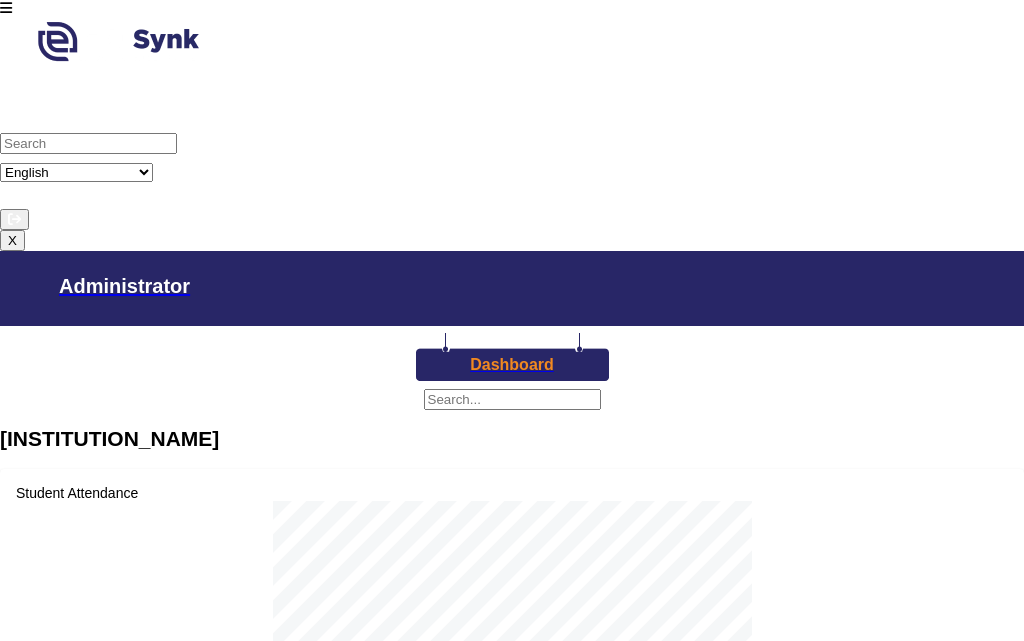 scroll, scrollTop: 0, scrollLeft: 0, axis: both 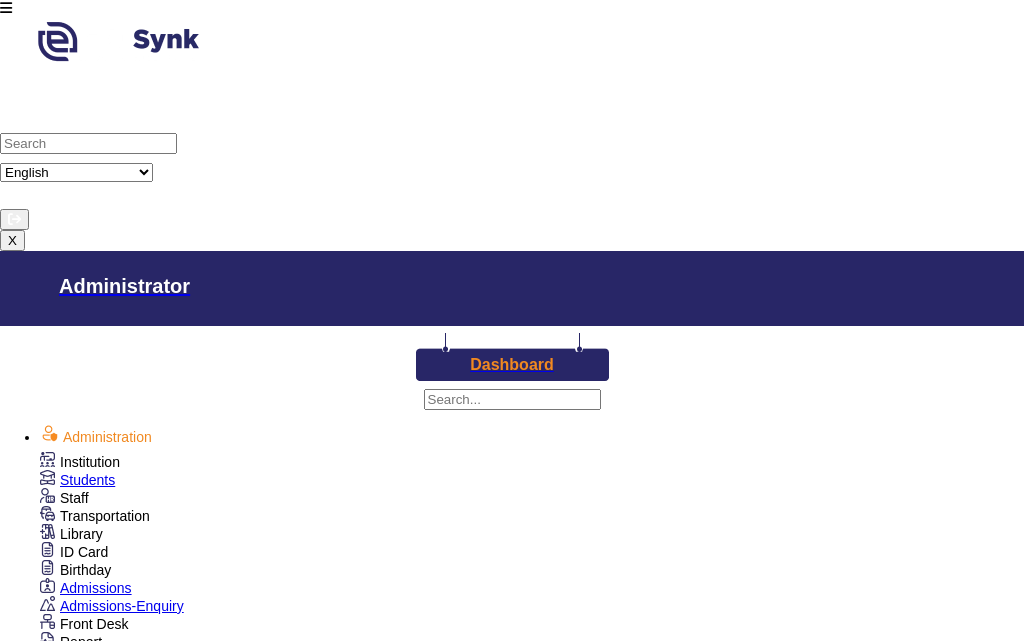 click at bounding box center (512, 8) 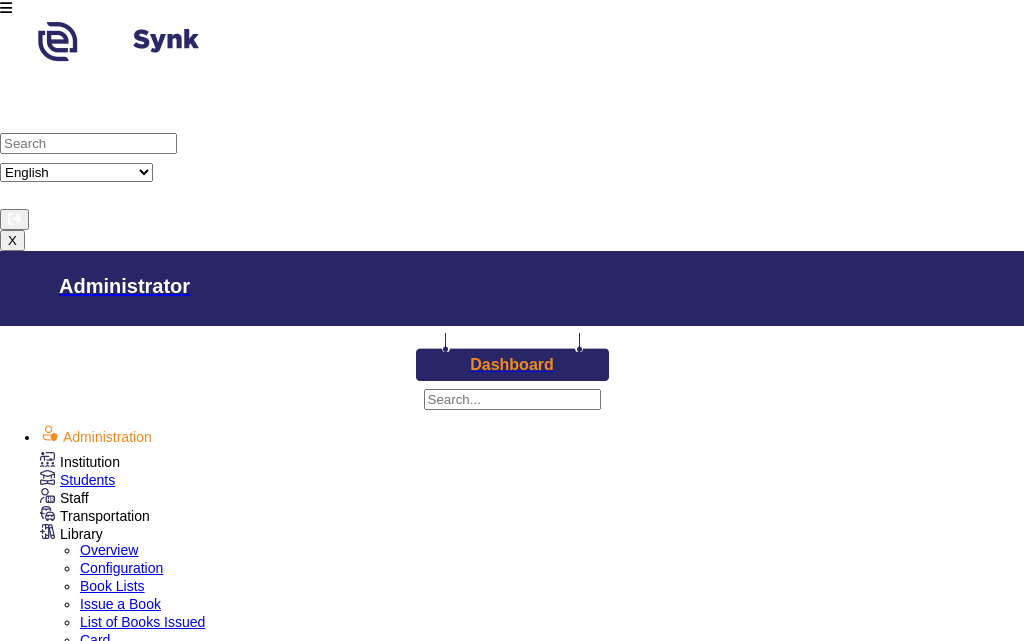click on "Overview" at bounding box center (0, 0) 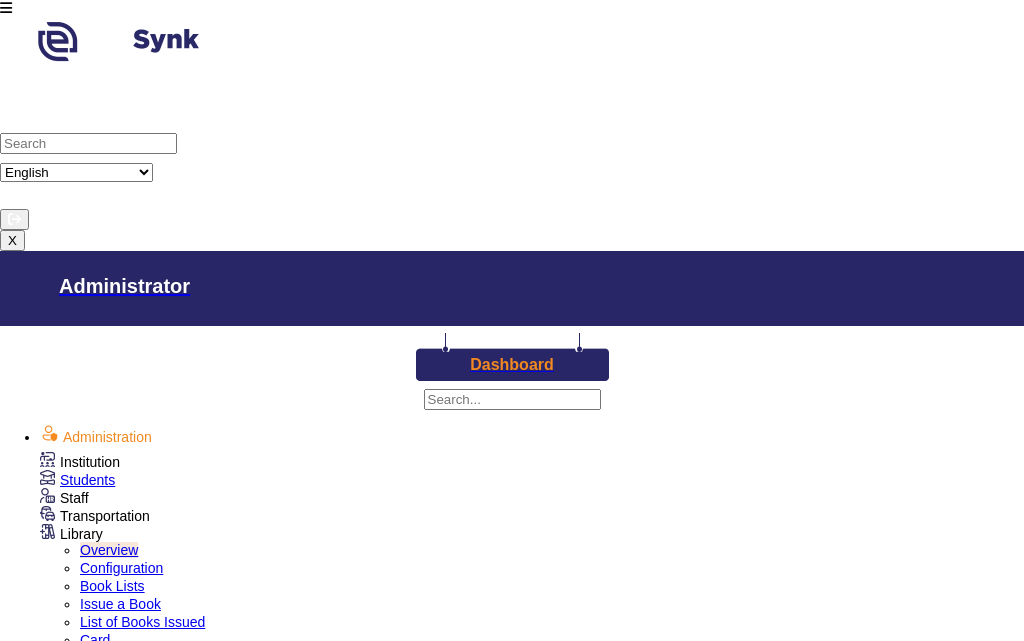 click at bounding box center (512, 8) 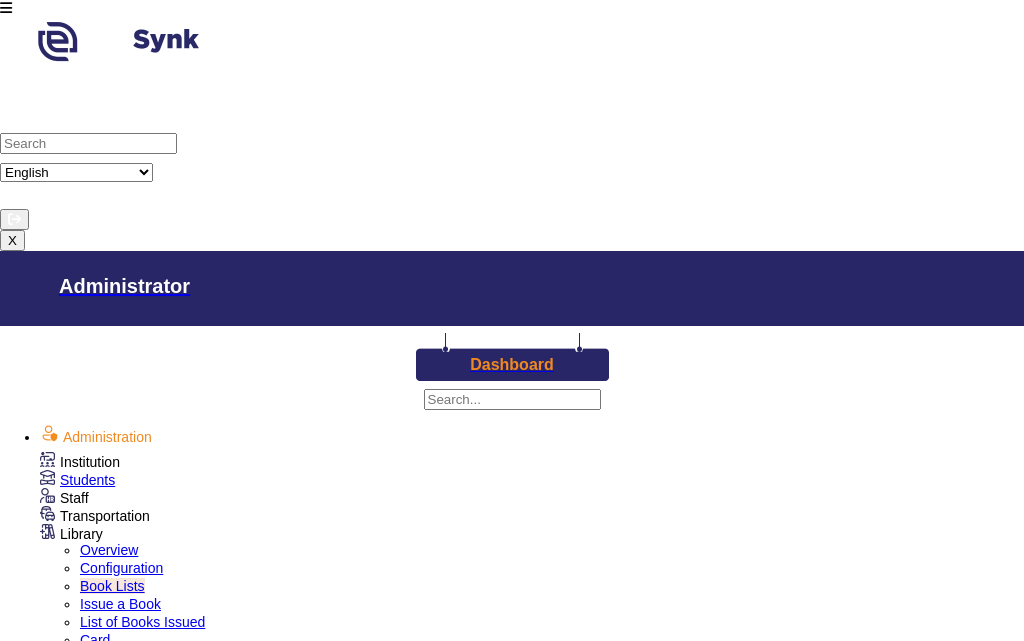 scroll, scrollTop: 0, scrollLeft: 0, axis: both 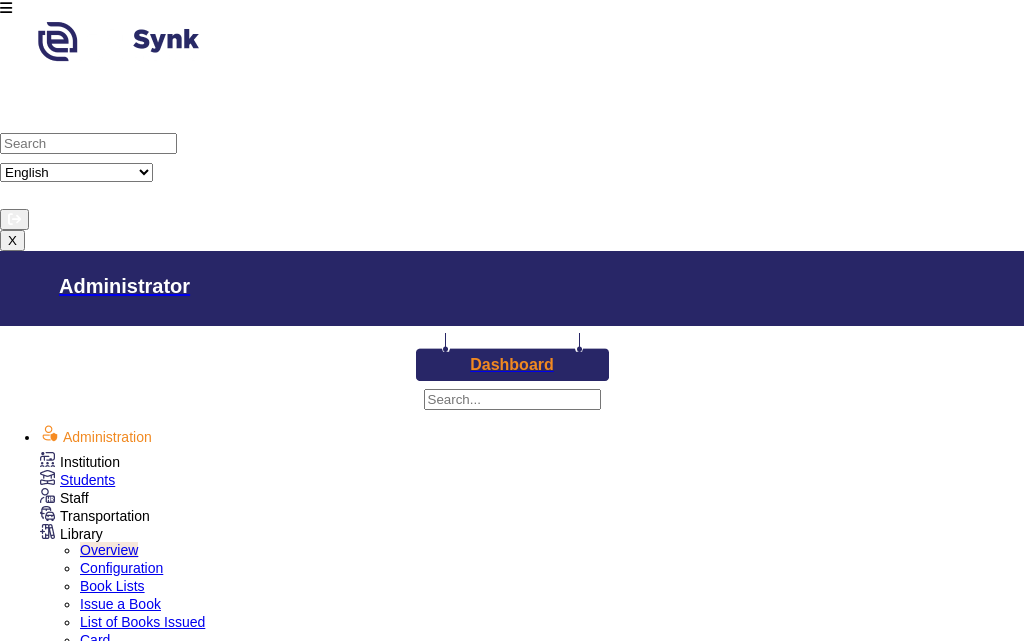 click at bounding box center [512, 8] 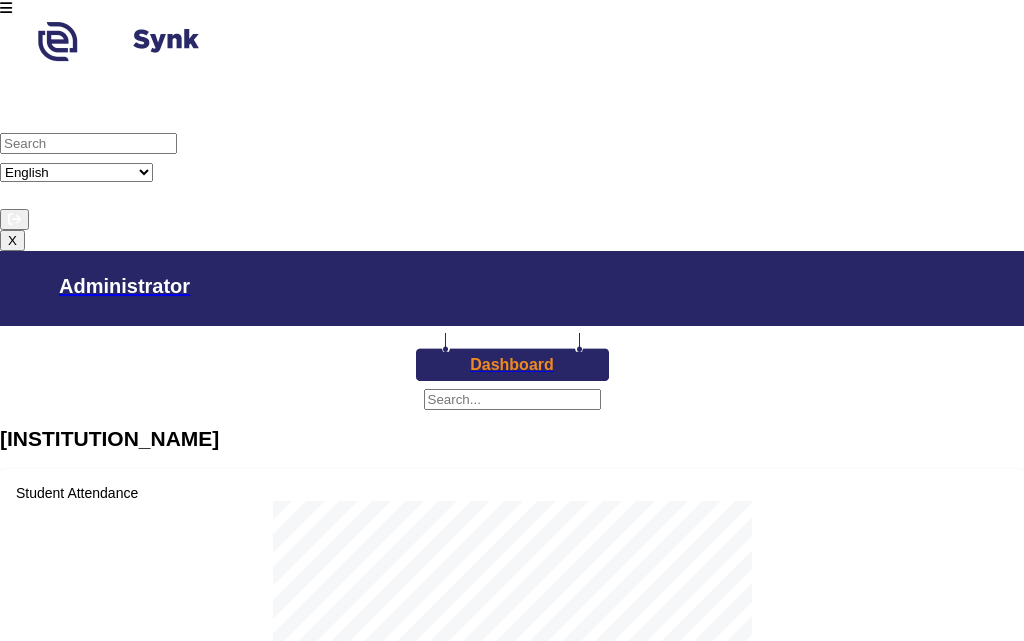 scroll, scrollTop: 0, scrollLeft: 0, axis: both 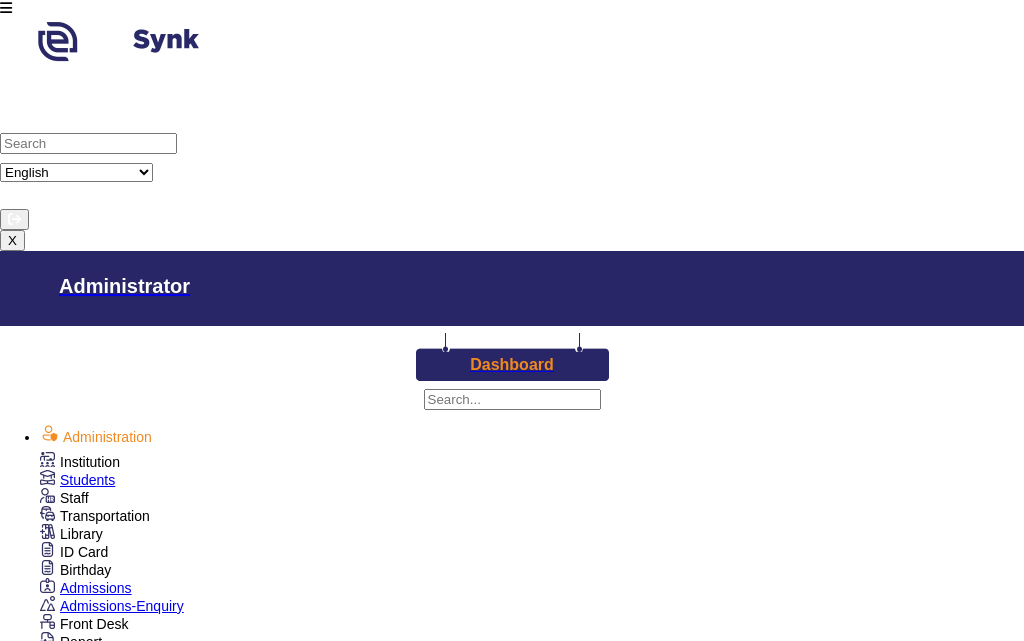 click at bounding box center (6, 8) 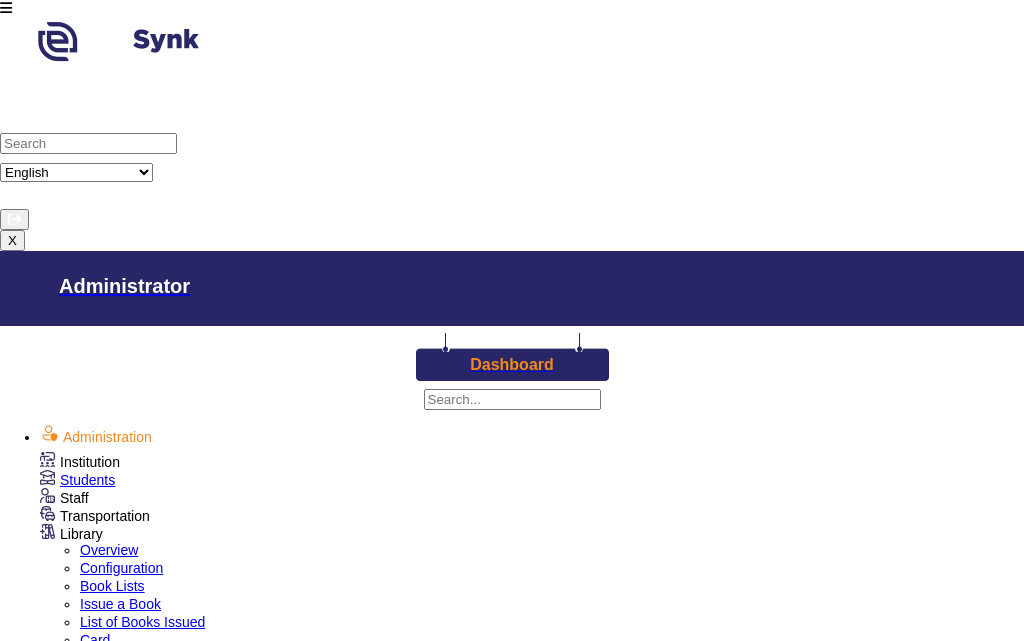 click on "Book Lists" at bounding box center (112, 586) 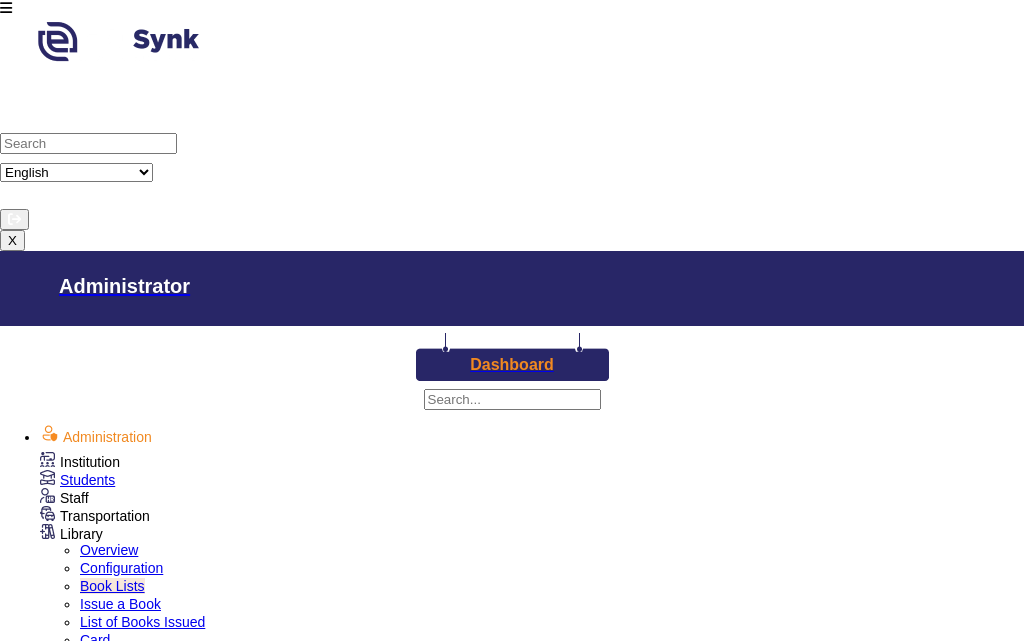 click at bounding box center (6, 8) 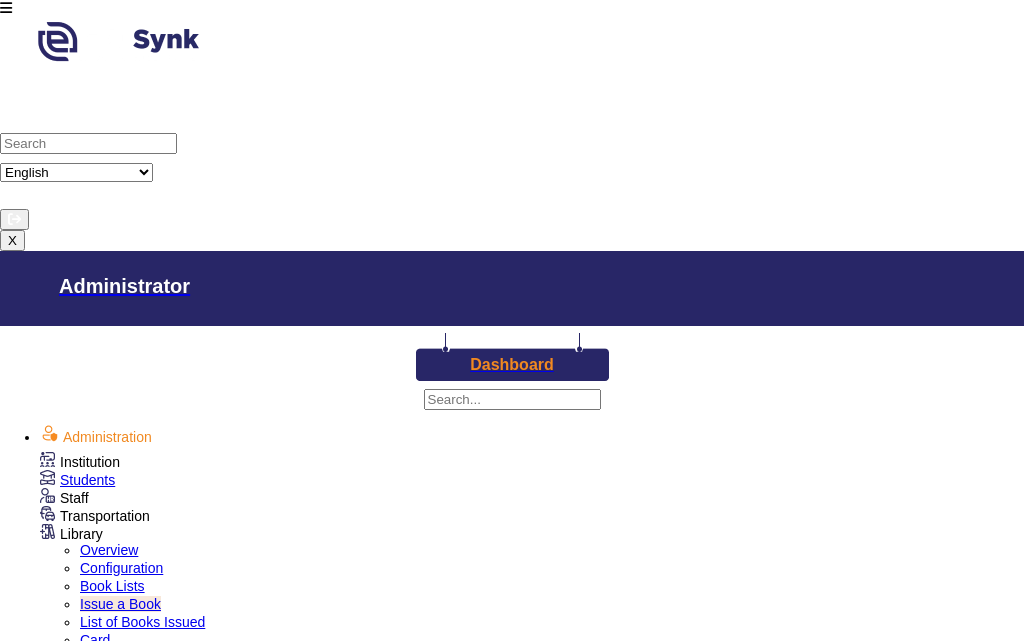 click on "Enter Card Number" at bounding box center (105, 1404) 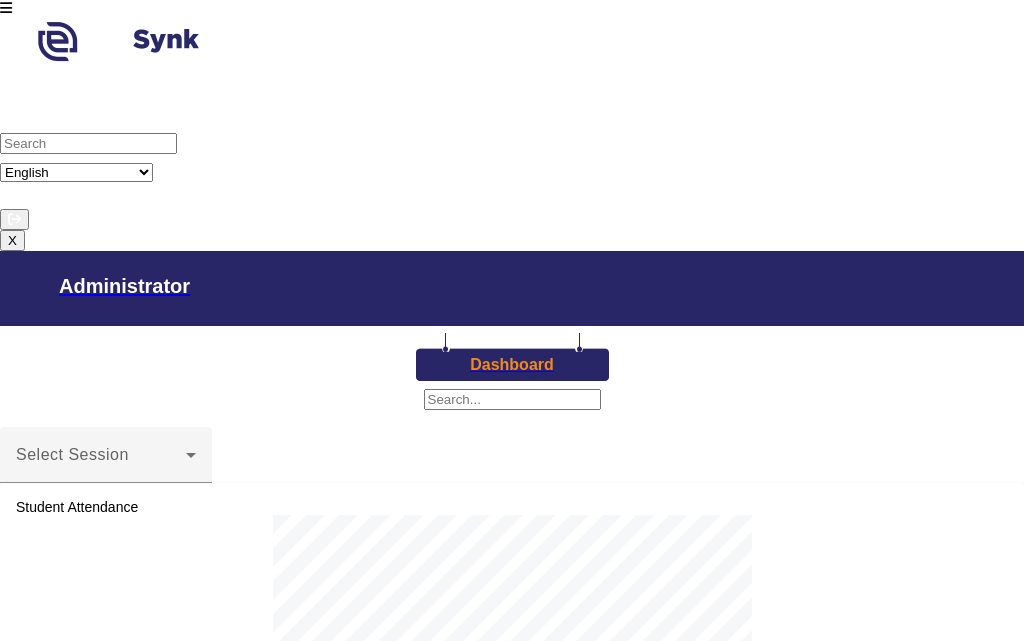 scroll, scrollTop: 0, scrollLeft: 0, axis: both 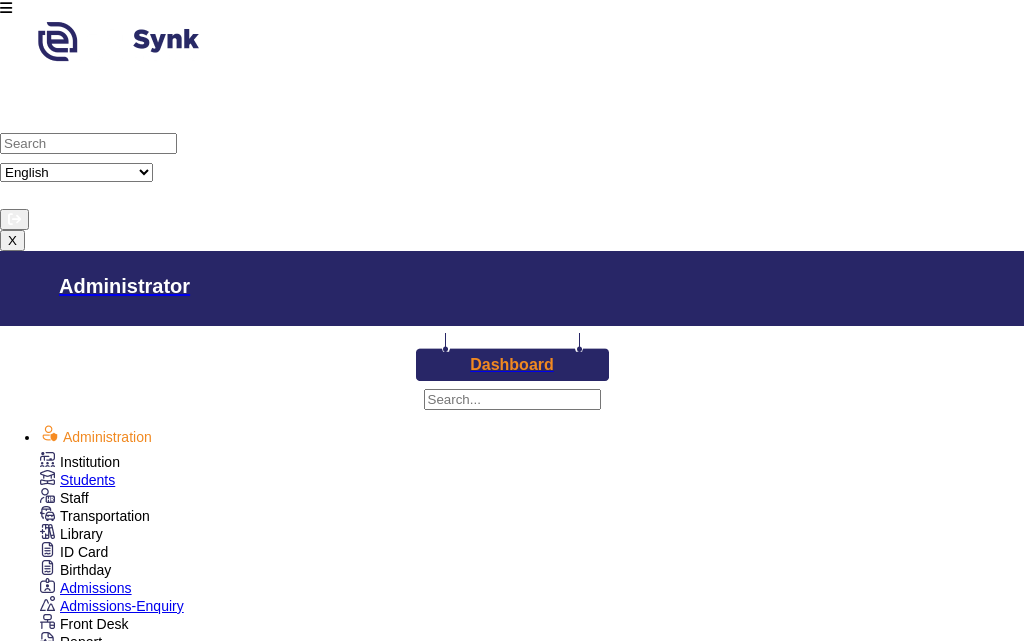 click at bounding box center (6, 8) 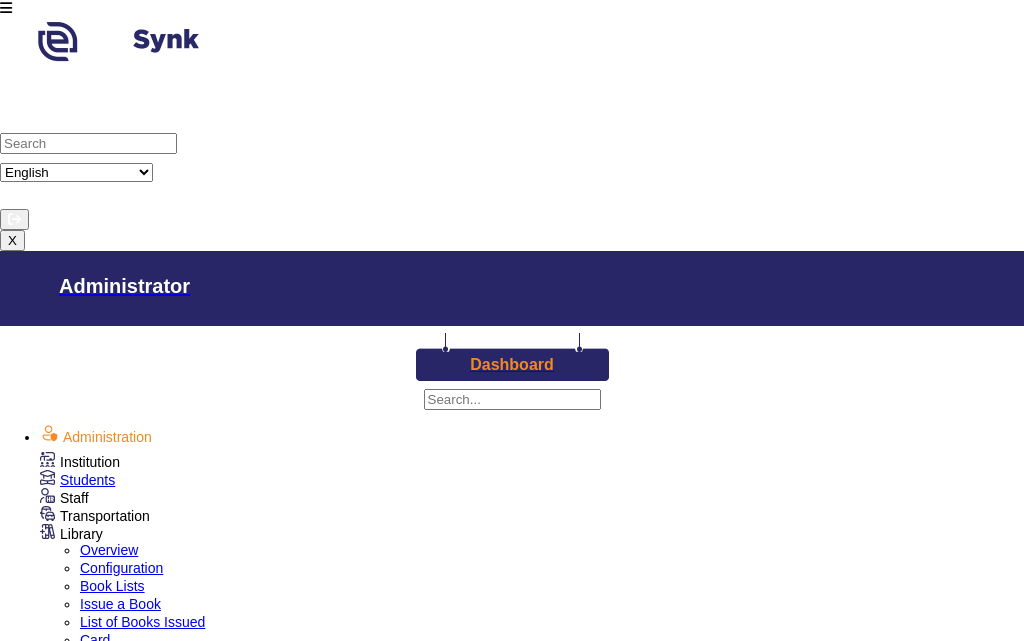 click on "Issue a Book" at bounding box center (120, 604) 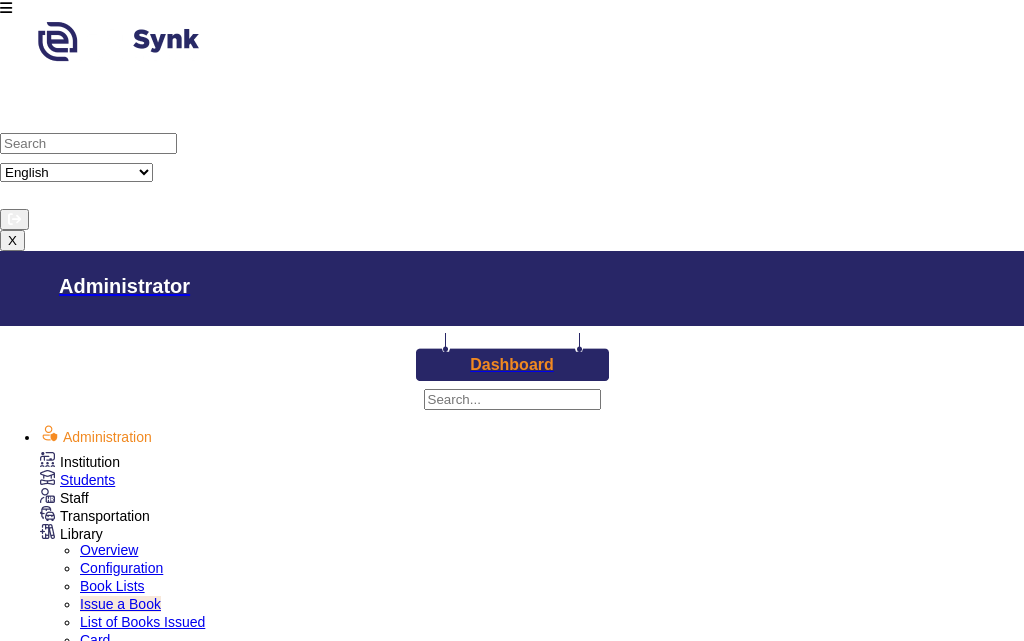 click on "Enter Card Number" at bounding box center (105, 1404) 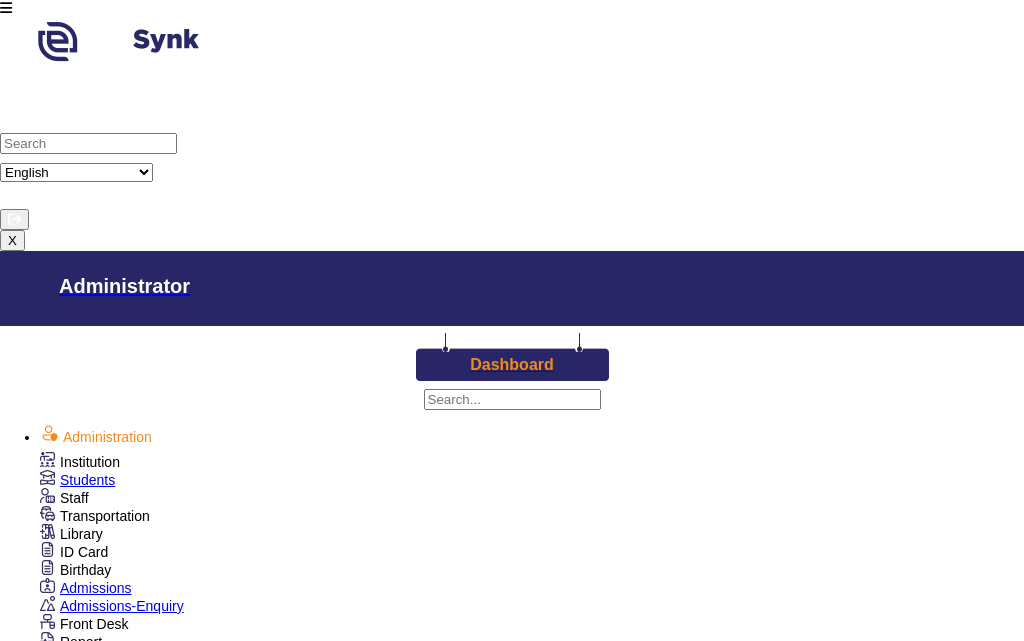 scroll, scrollTop: 0, scrollLeft: 0, axis: both 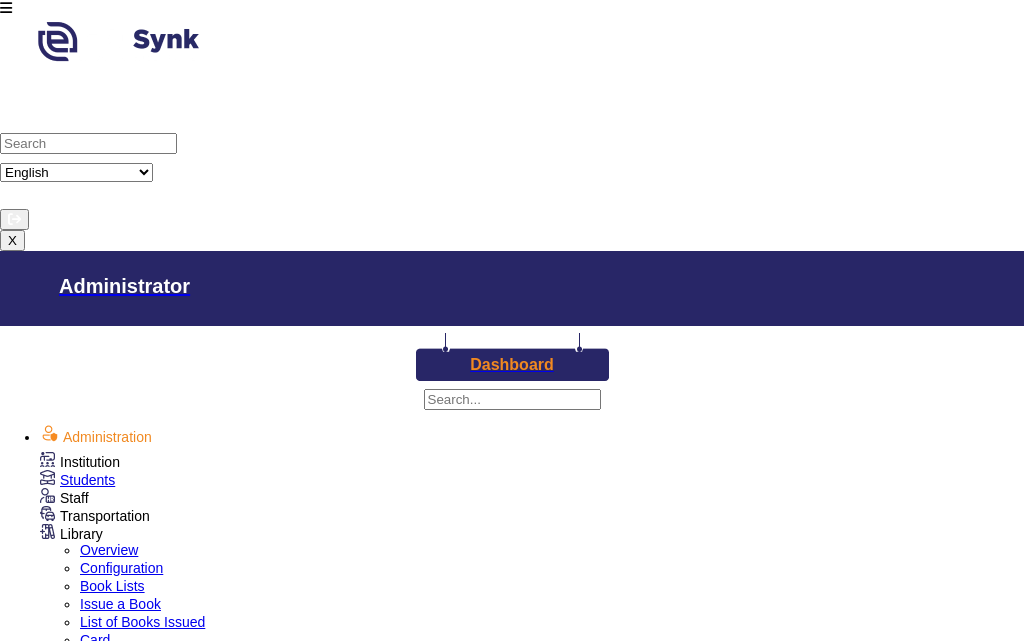 click on "Book Lists" at bounding box center [0, 0] 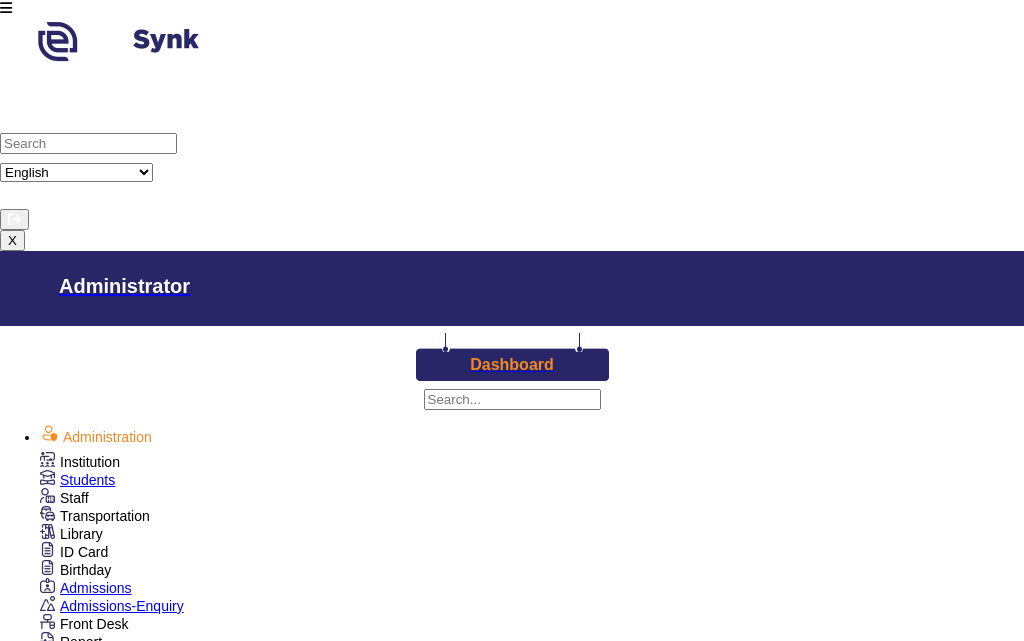 scroll, scrollTop: 0, scrollLeft: 0, axis: both 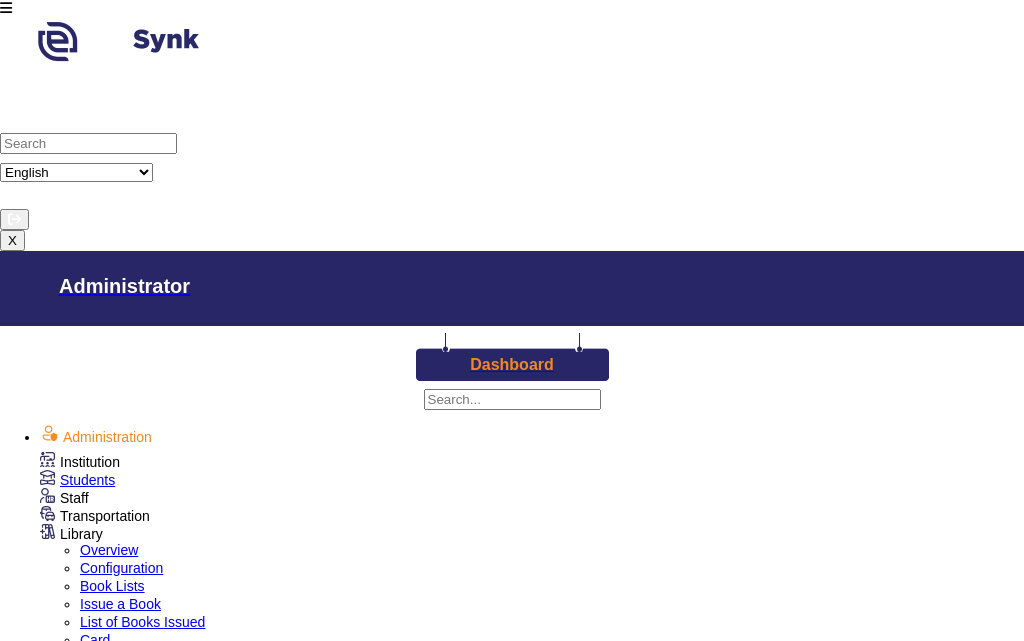 click on "Issue a Book" at bounding box center [120, 604] 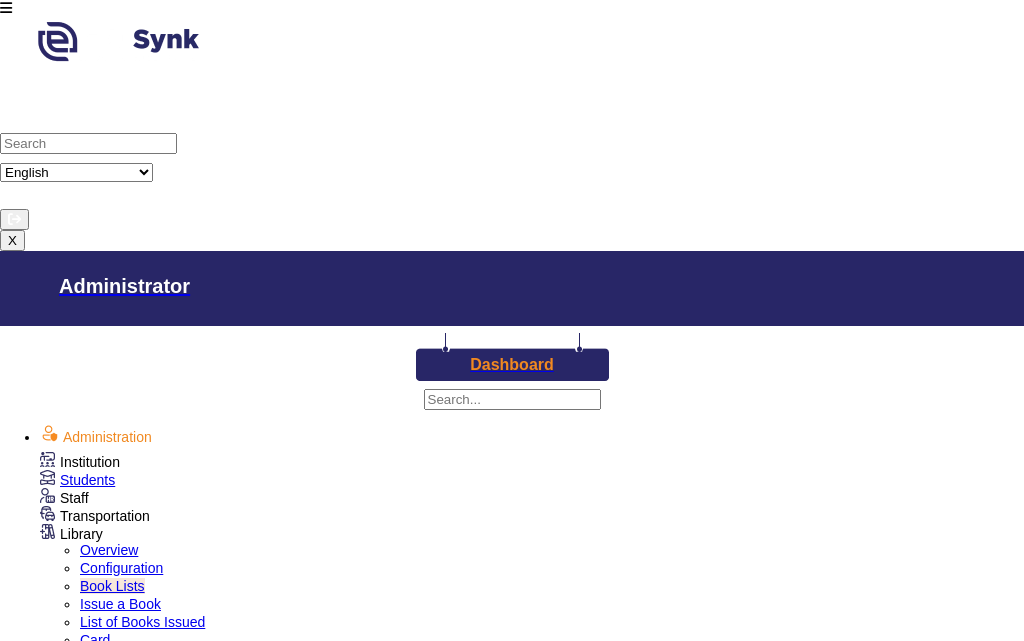scroll, scrollTop: 0, scrollLeft: 0, axis: both 